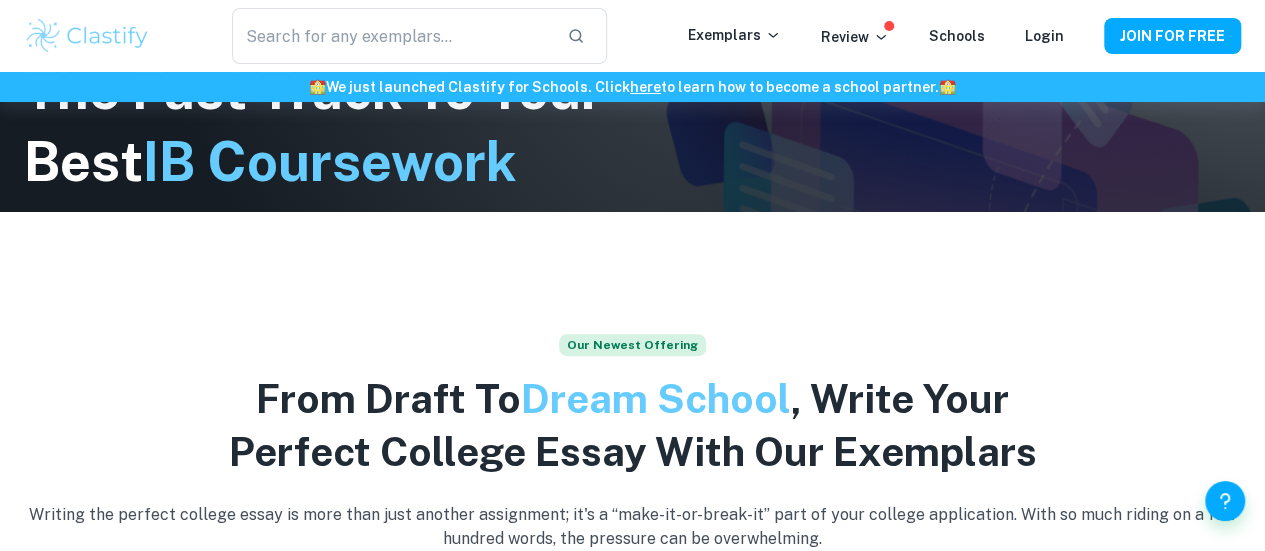 scroll, scrollTop: 340, scrollLeft: 0, axis: vertical 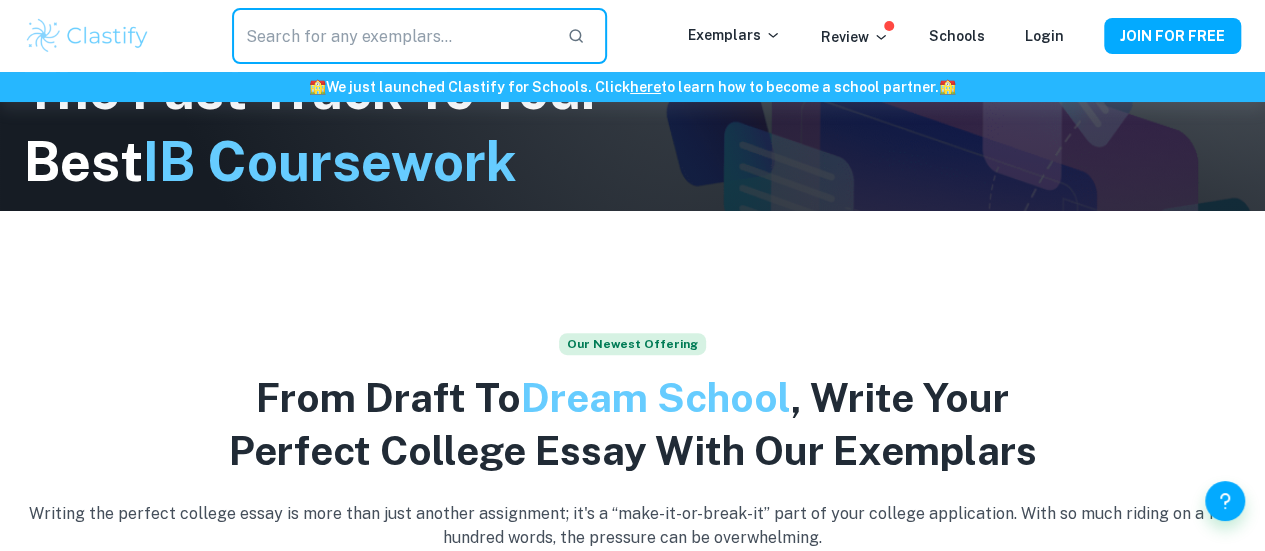 click at bounding box center (392, 36) 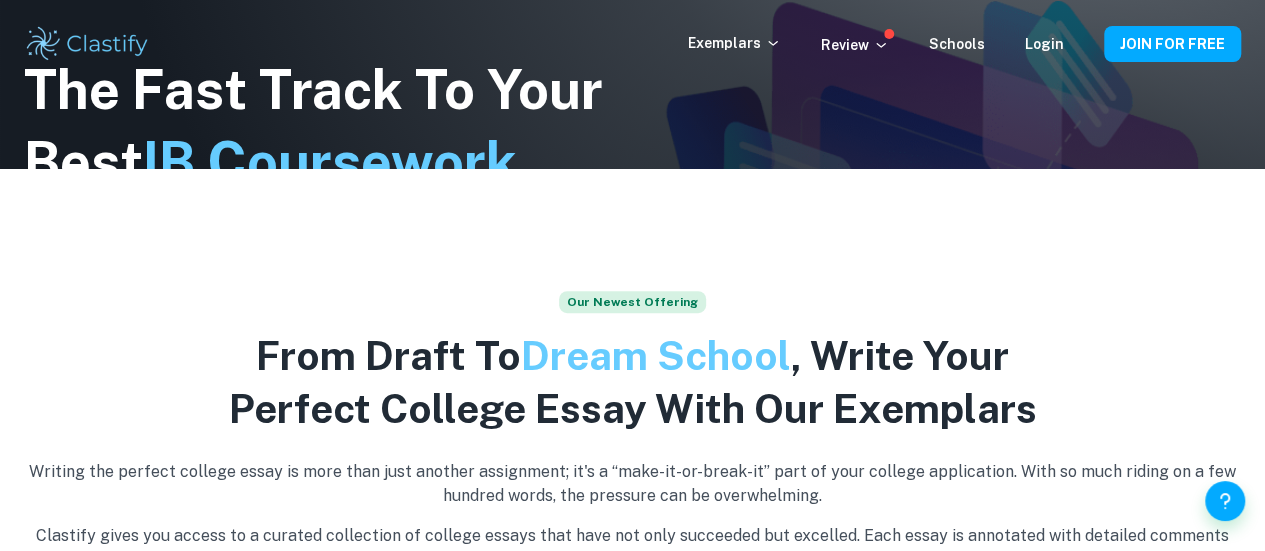 scroll, scrollTop: 0, scrollLeft: 0, axis: both 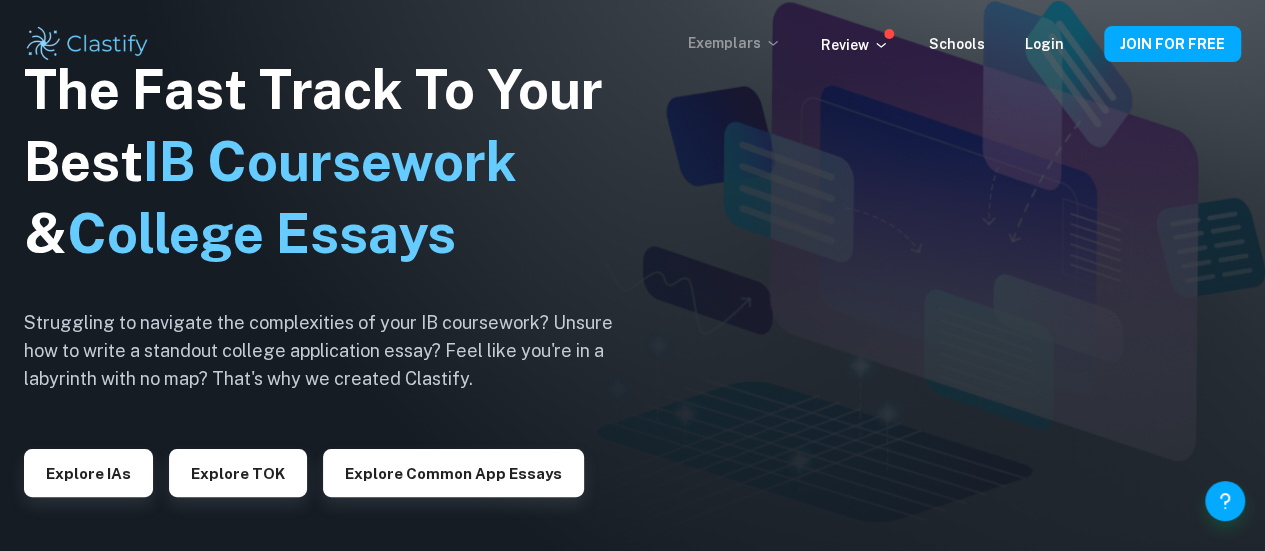 click 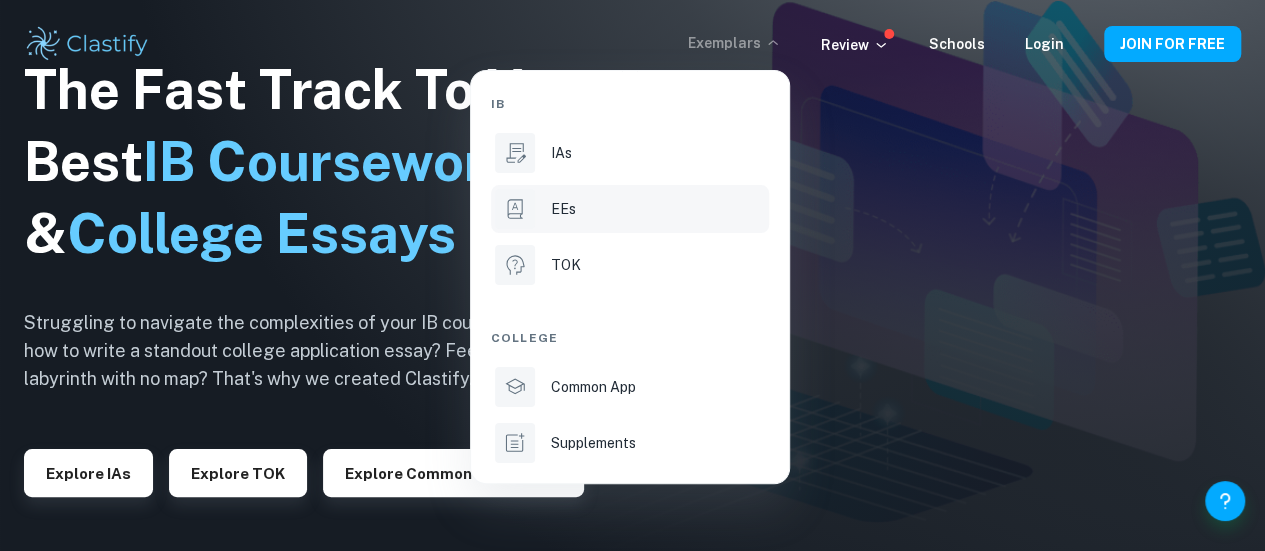 click on "EEs" at bounding box center [630, 209] 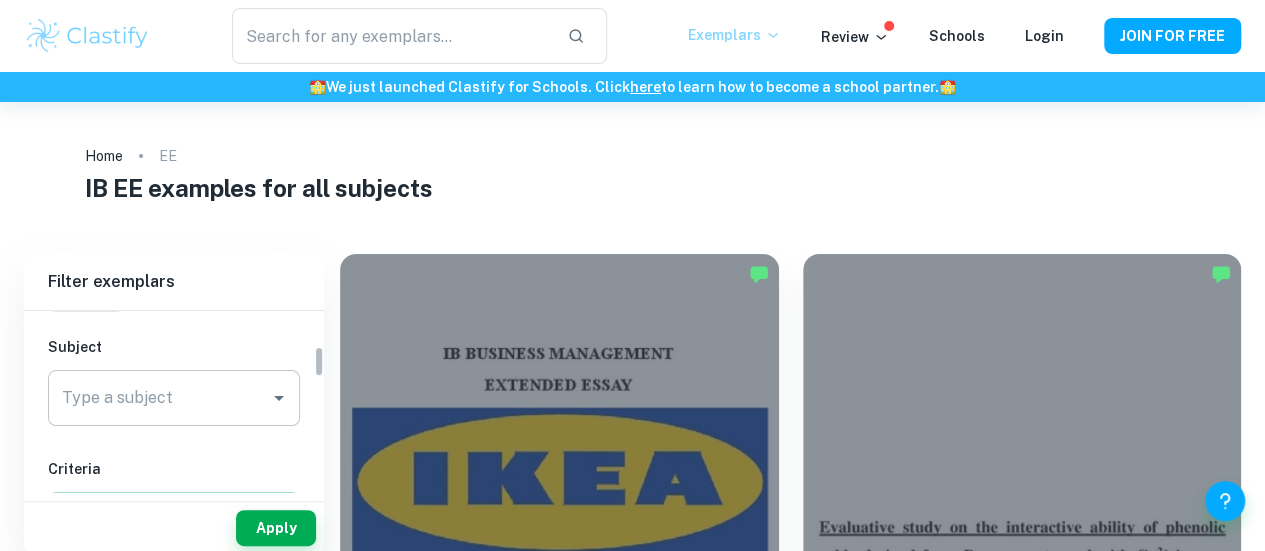 scroll, scrollTop: 198, scrollLeft: 0, axis: vertical 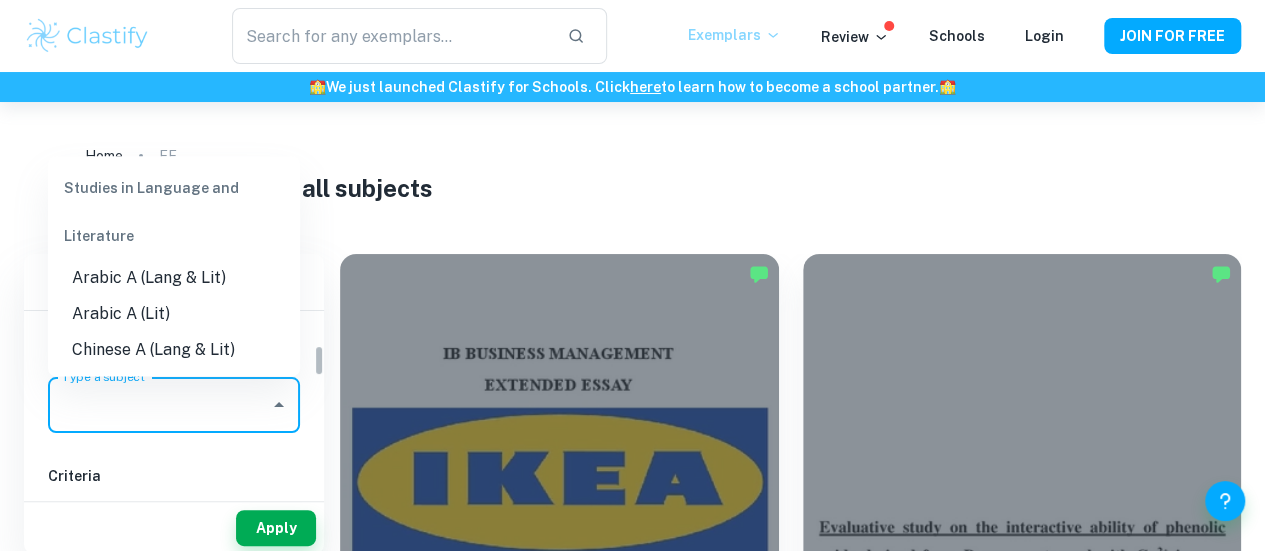 click on "Type a subject" at bounding box center (159, 405) 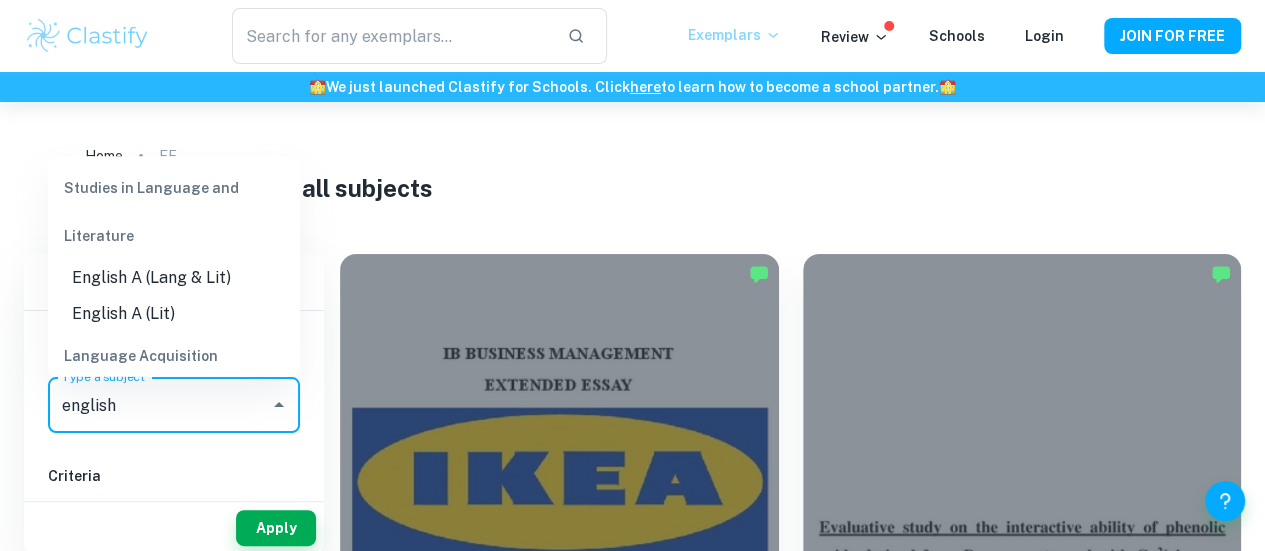click on "English A (Lang & Lit)" at bounding box center [174, 278] 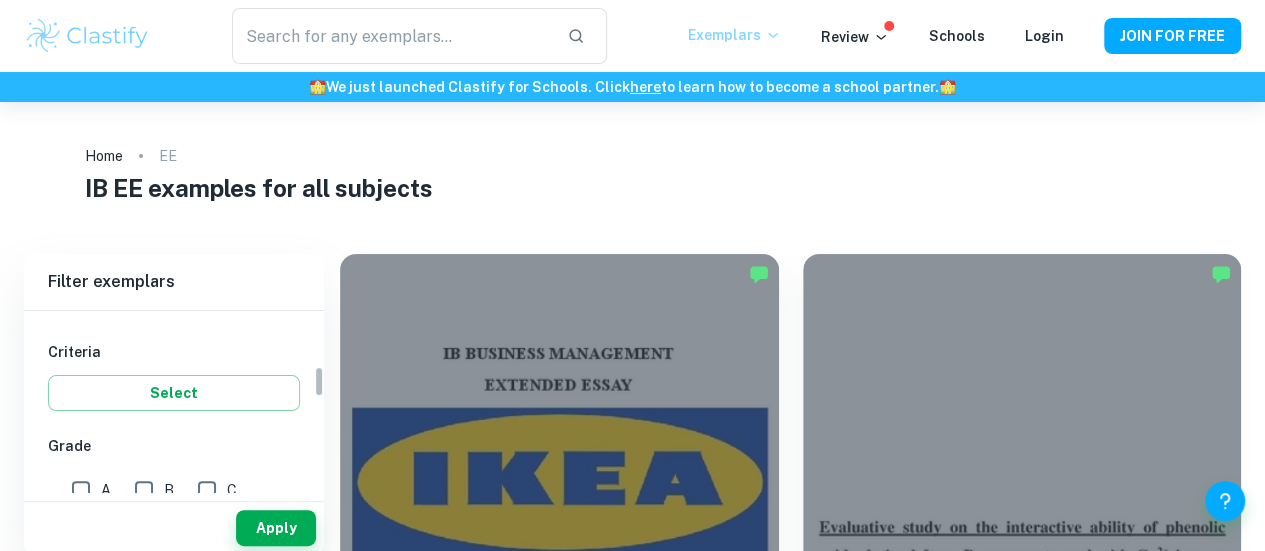 scroll, scrollTop: 326, scrollLeft: 0, axis: vertical 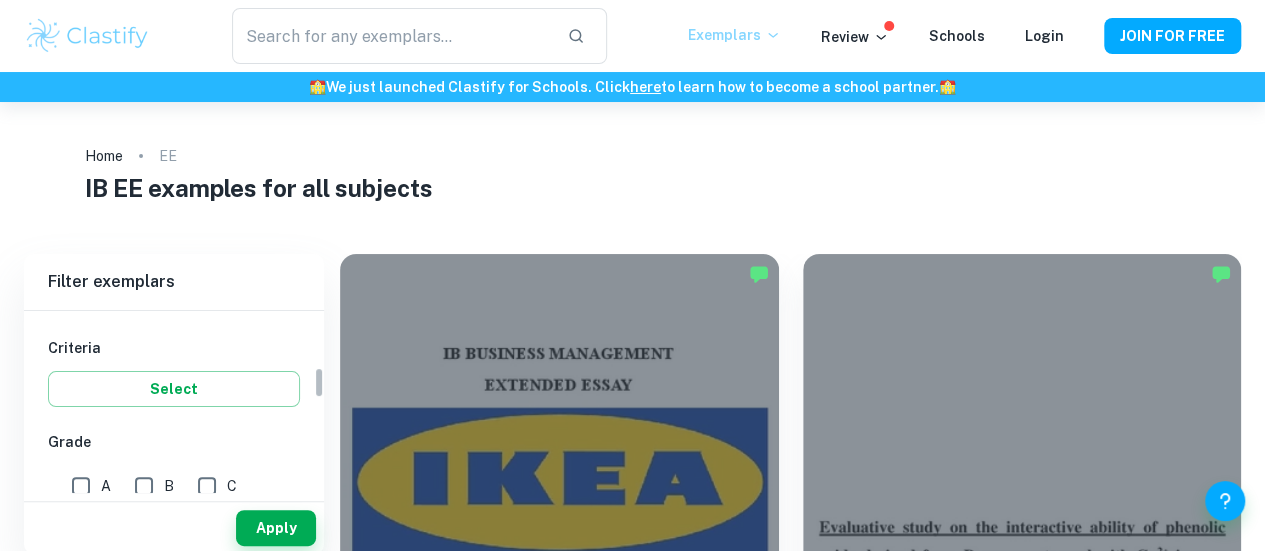 type on "English A (Lang & Lit)" 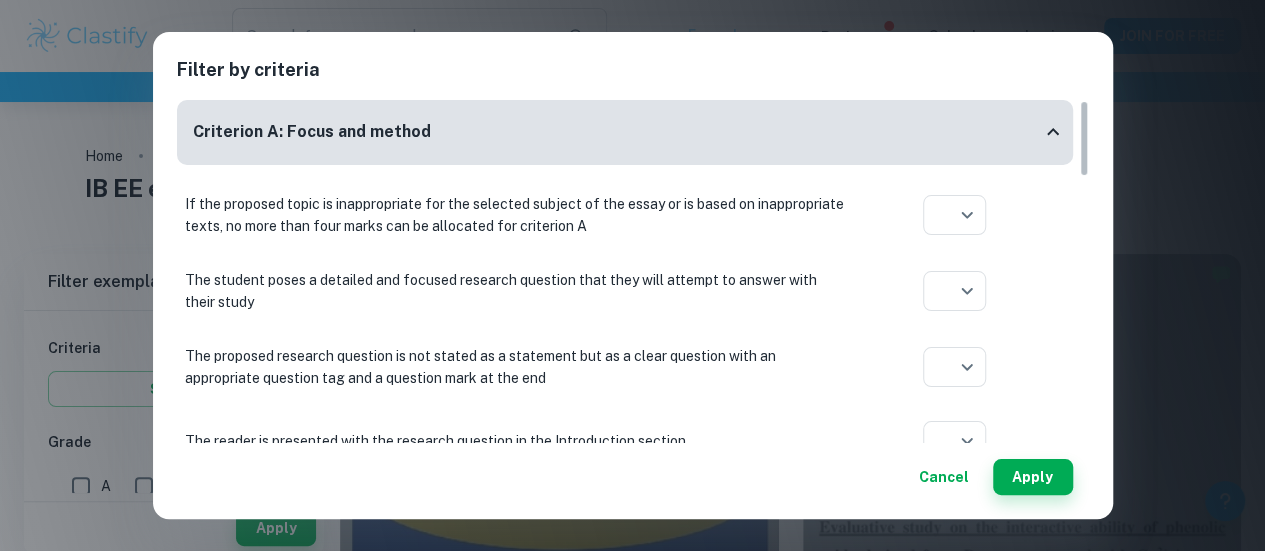 click on "Filter by criteria Criterion A: Focus and method If the proposed topic is inappropriate for the selected subject of the essay or is based on inappropriate texts, no more than four marks can be allocated for criterion A ​ Aplication year The student poses a detailed and focused research question that they will attempt to answer with their study ​ Aplication year The proposed research question is not stated as a statement but as a clear question with an appropriate question tag and a question mark at the end ​ Aplication year The reader is presented with the research question in the Introduction section ​ Aplication year The essay clearly outlines the purpose behind the research question and references the student’s knowledge and understanding of the selected text ​ Aplication year The introduction section of the essay clearly states the reasoning behind the choice of the research question ​ Aplication year ​ Aplication year ​ Aplication year ​ Aplication year ​ Aplication year ​ ​ ​" at bounding box center (632, 275) 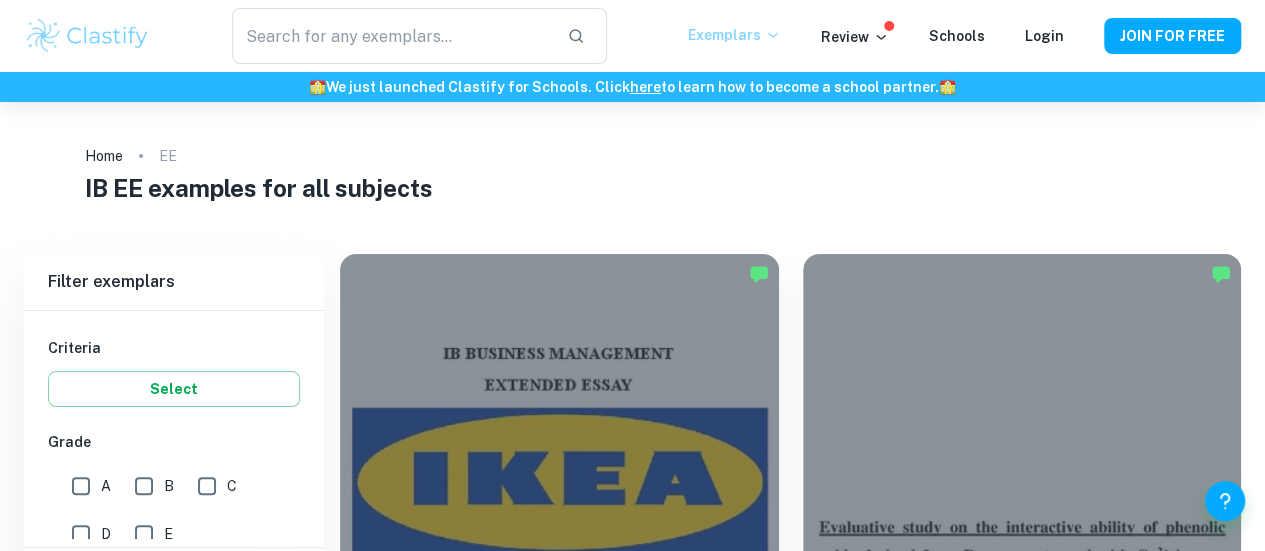 scroll, scrollTop: 59, scrollLeft: 0, axis: vertical 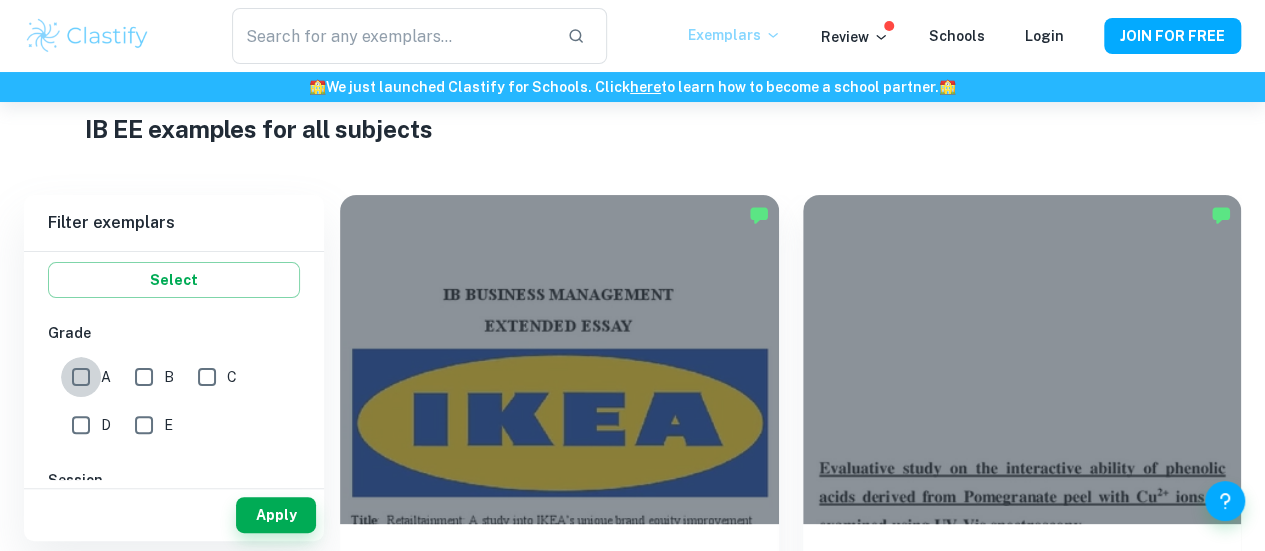 click on "A" at bounding box center (81, 377) 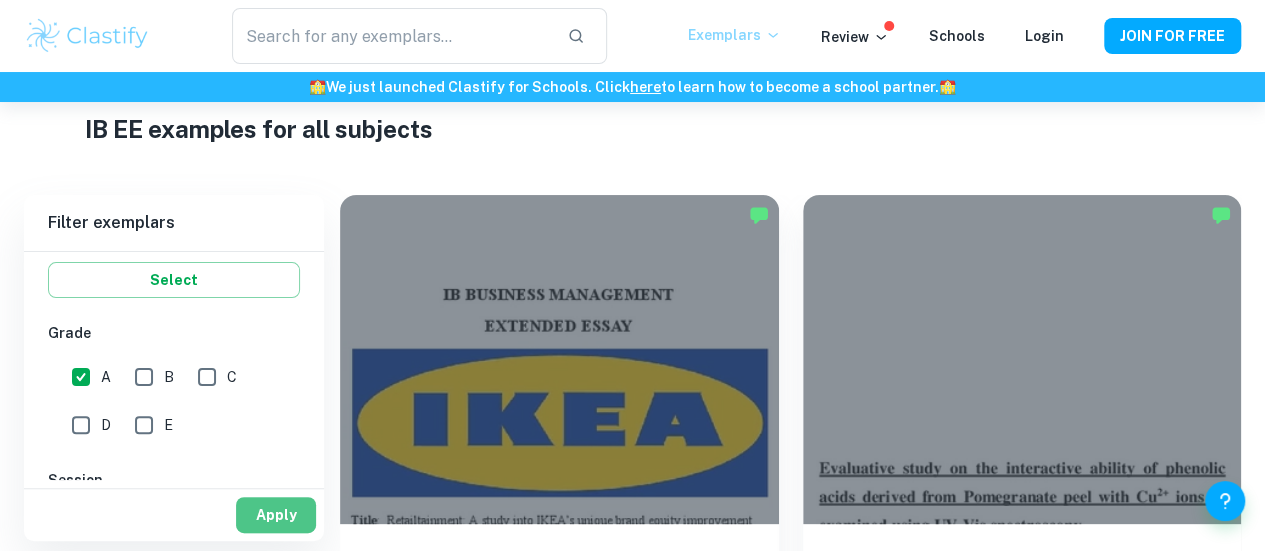 click on "Apply" at bounding box center (276, 515) 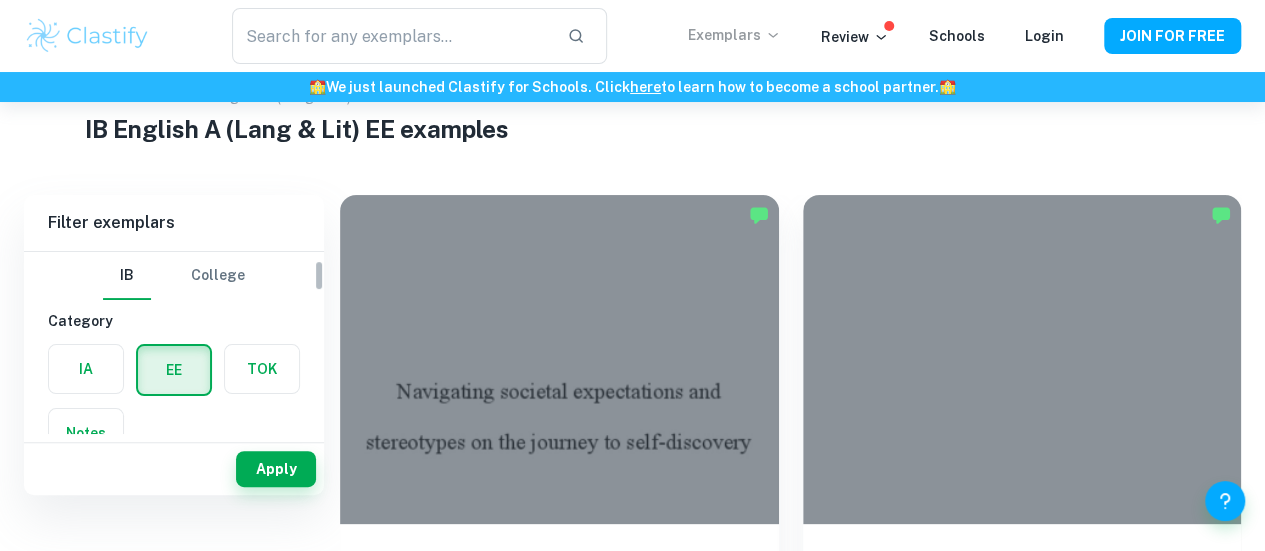 scroll, scrollTop: 0, scrollLeft: 0, axis: both 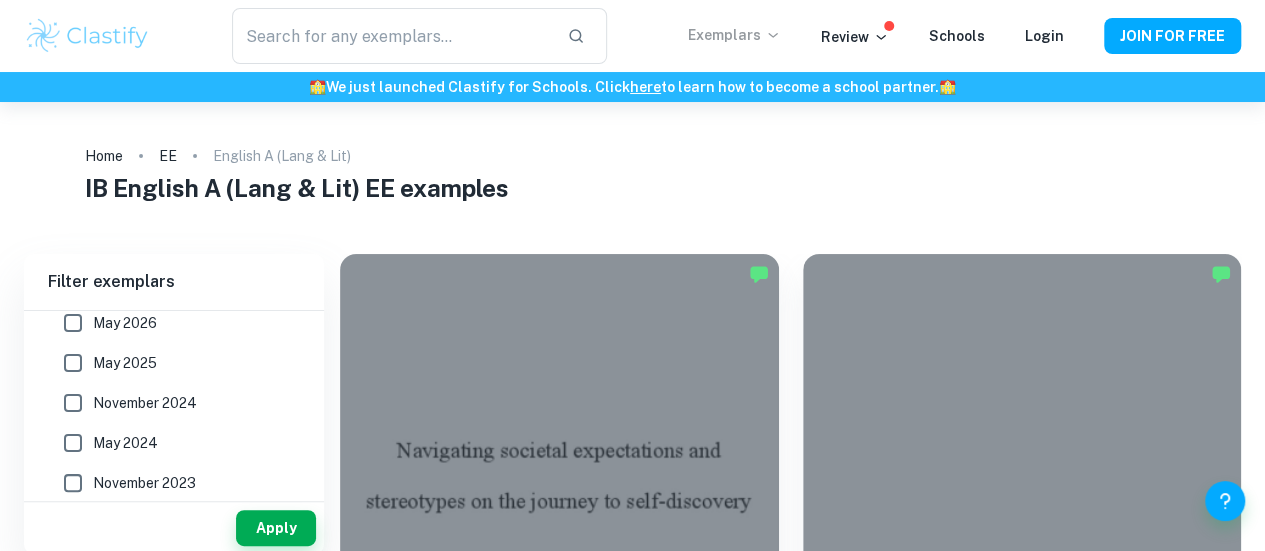 click on "May 2026" at bounding box center [73, 323] 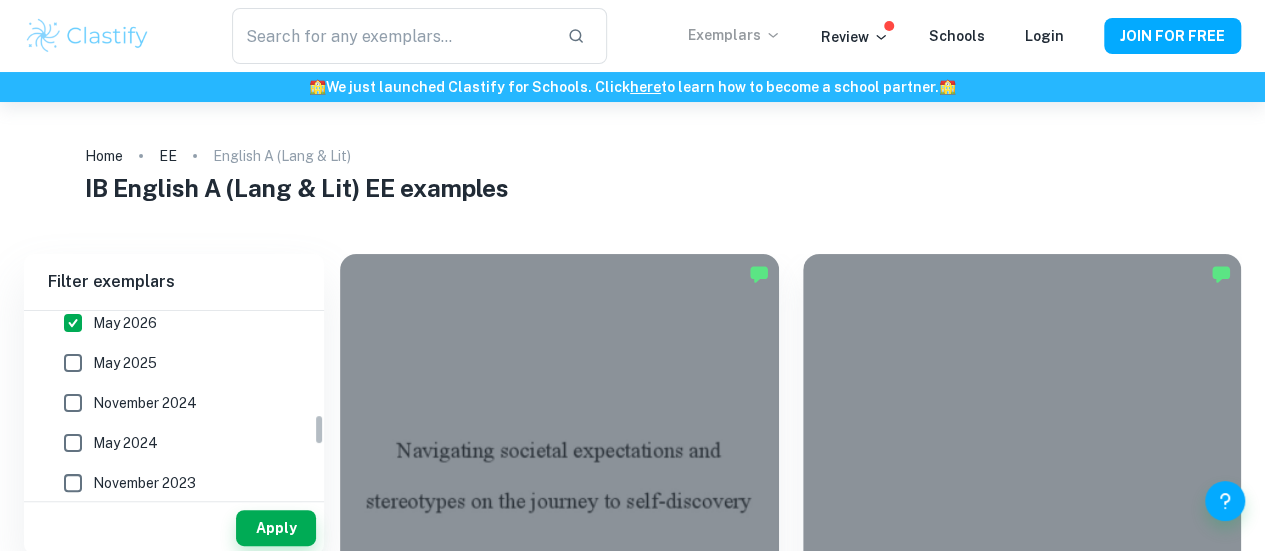 scroll, scrollTop: 596, scrollLeft: 0, axis: vertical 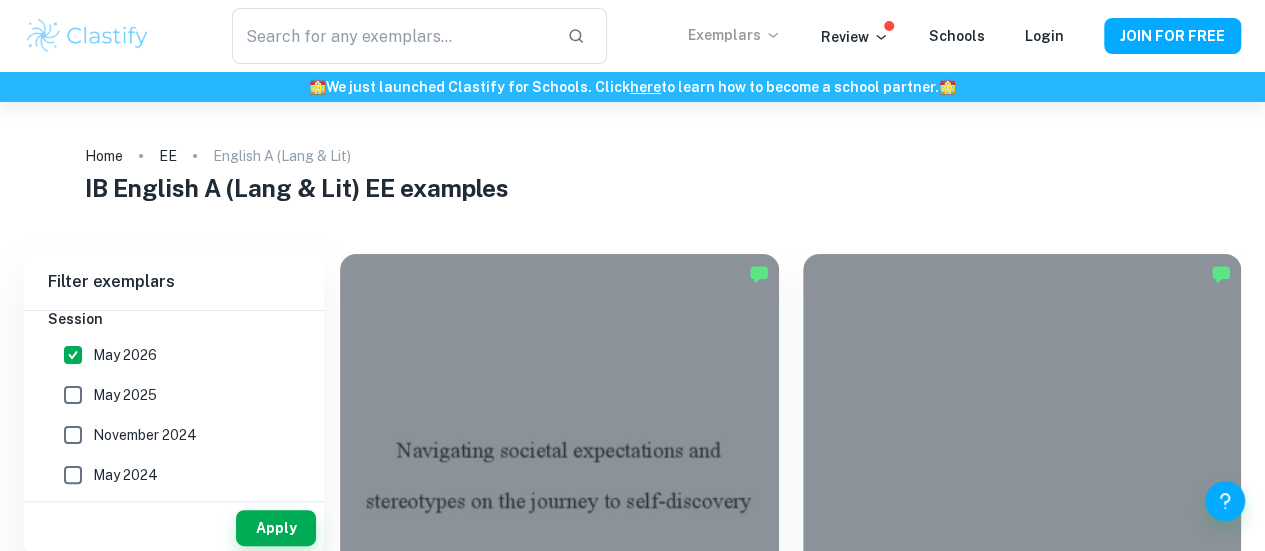 click on "May 2025" at bounding box center [73, 395] 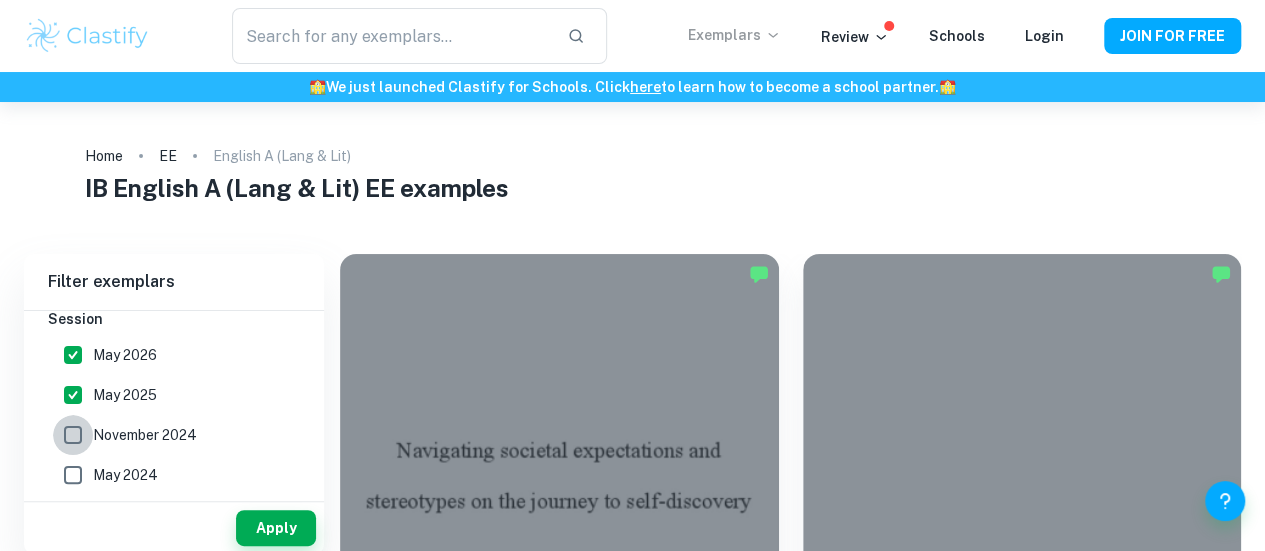 click on "November 2024" at bounding box center (73, 435) 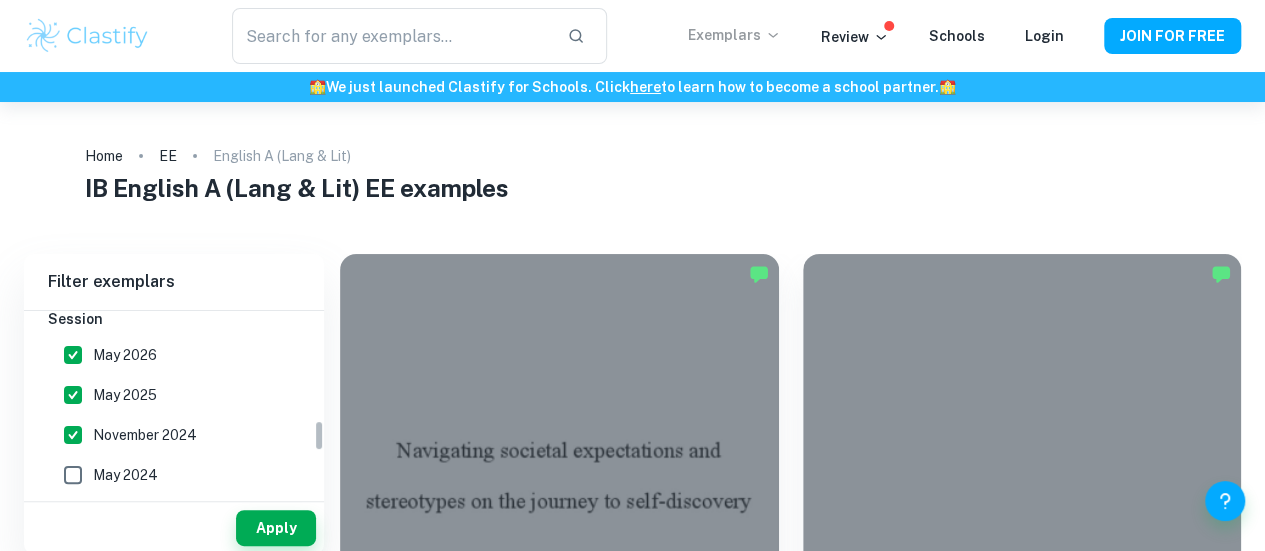 scroll, scrollTop: 636, scrollLeft: 0, axis: vertical 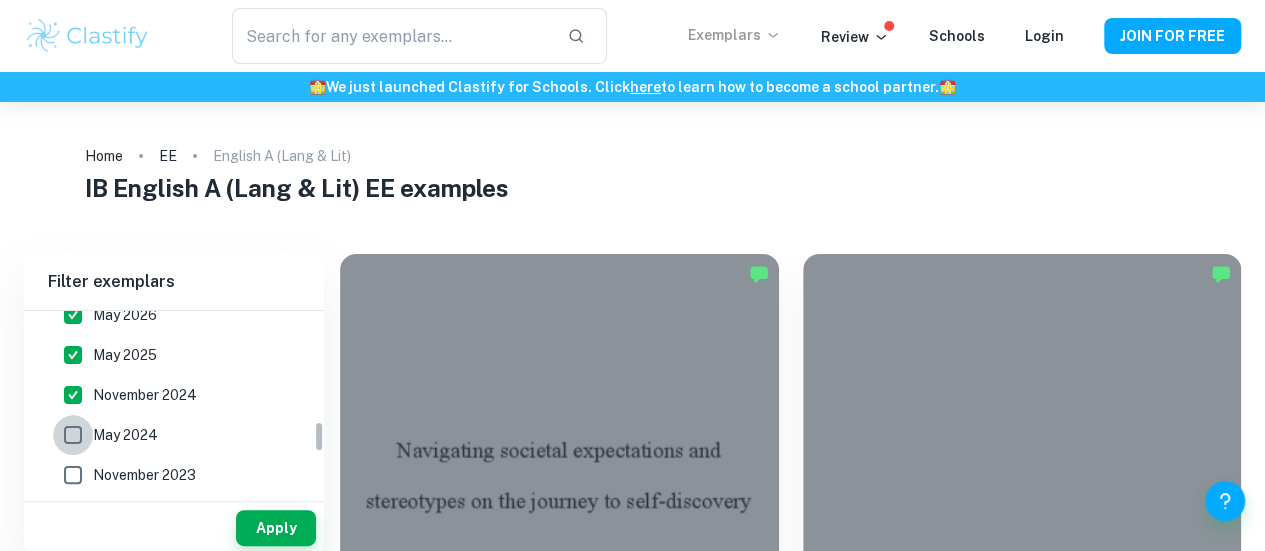click on "May 2024" at bounding box center [73, 435] 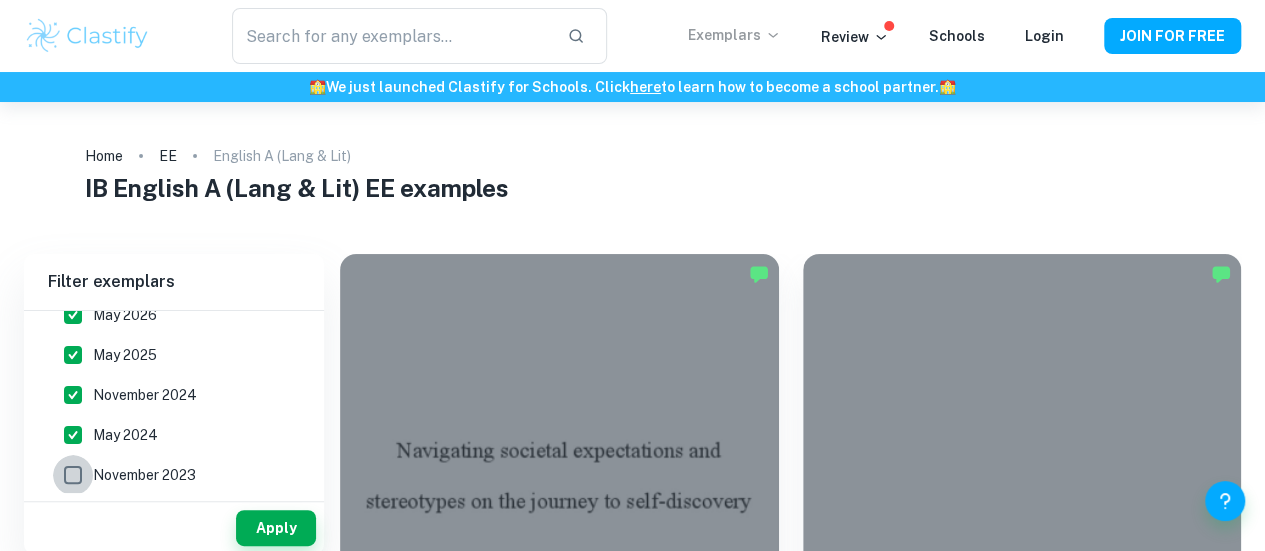 click on "November 2023" at bounding box center [73, 475] 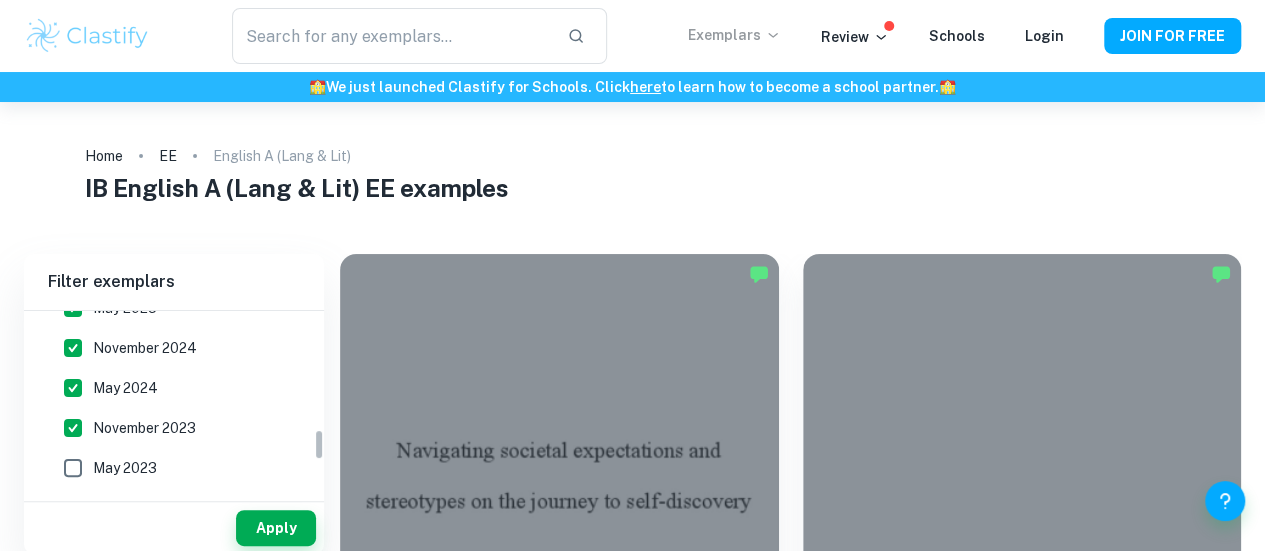 scroll, scrollTop: 682, scrollLeft: 0, axis: vertical 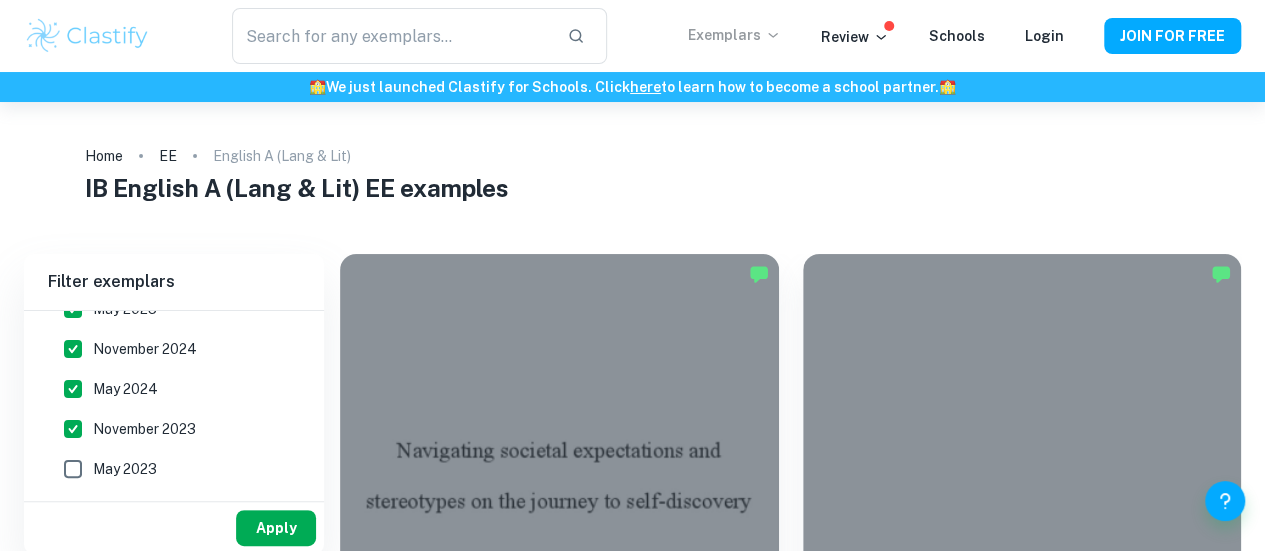 click on "Apply" at bounding box center [276, 528] 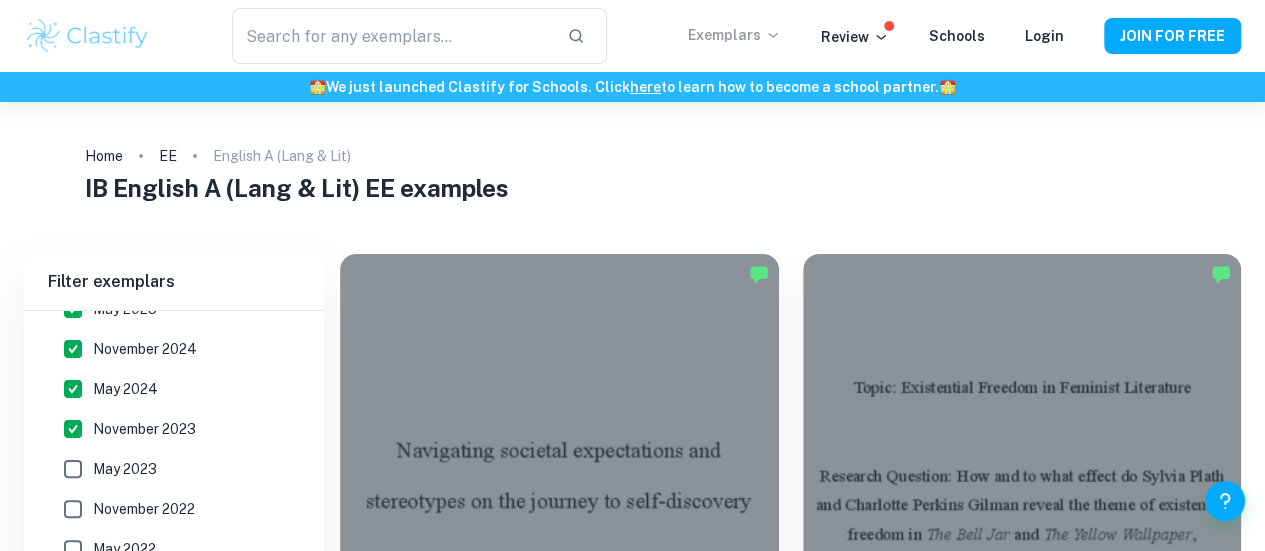 scroll, scrollTop: 207, scrollLeft: 0, axis: vertical 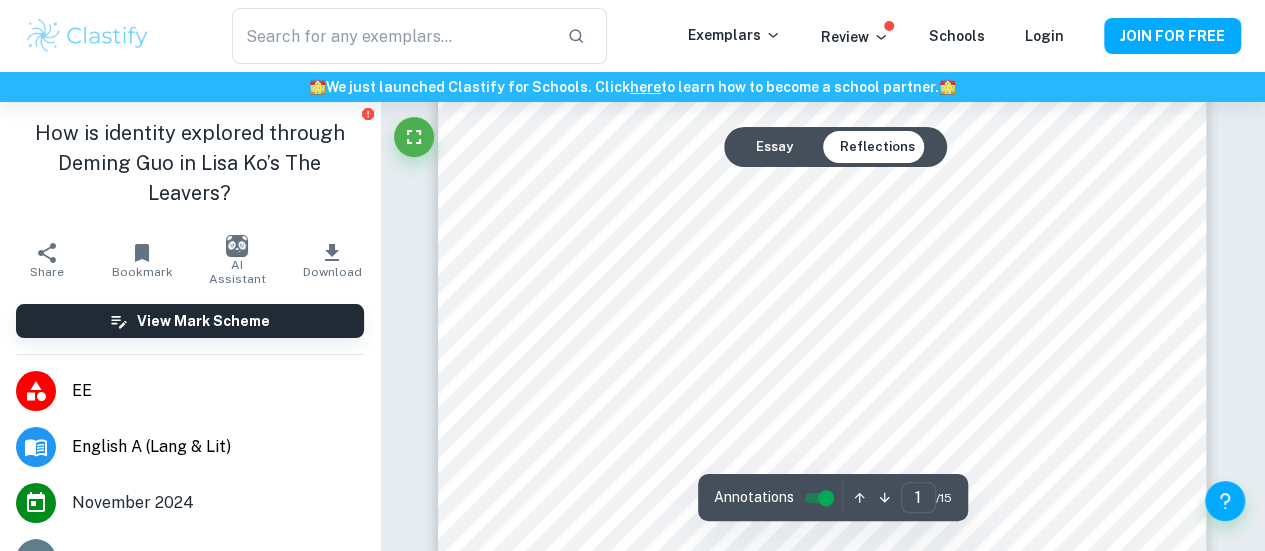 click on "Essay" at bounding box center [774, 147] 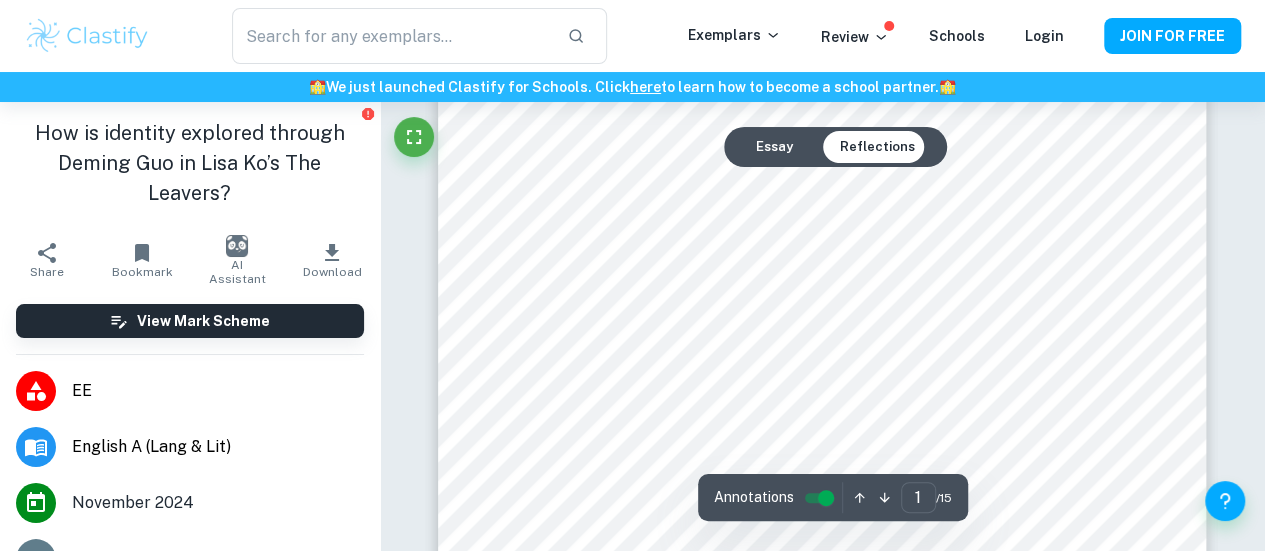 scroll, scrollTop: 681, scrollLeft: 0, axis: vertical 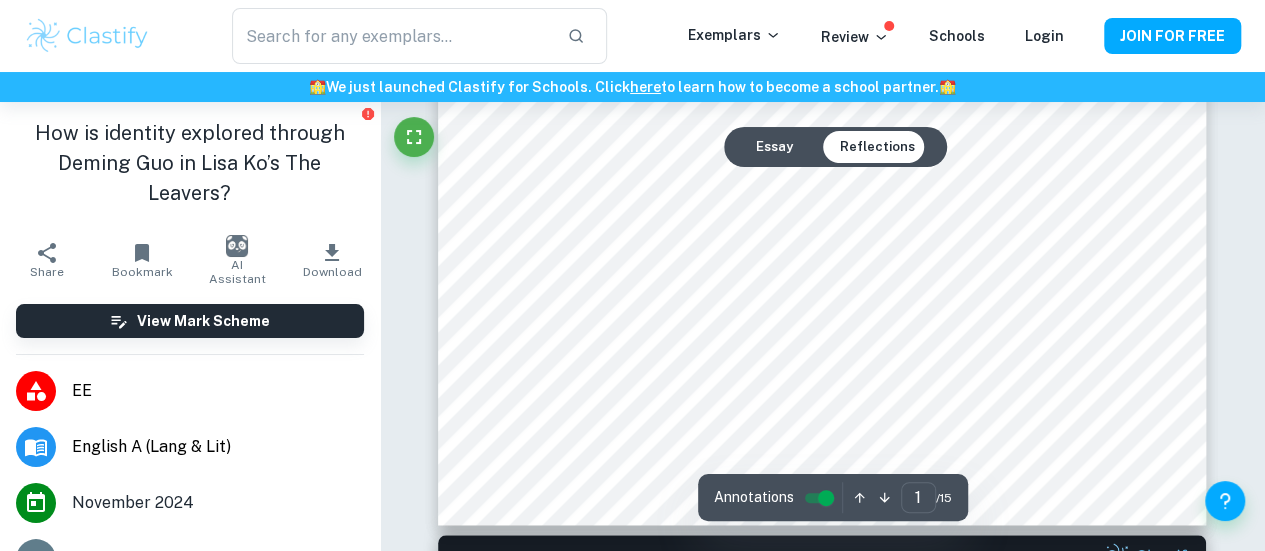 click on "Essay" at bounding box center (774, 147) 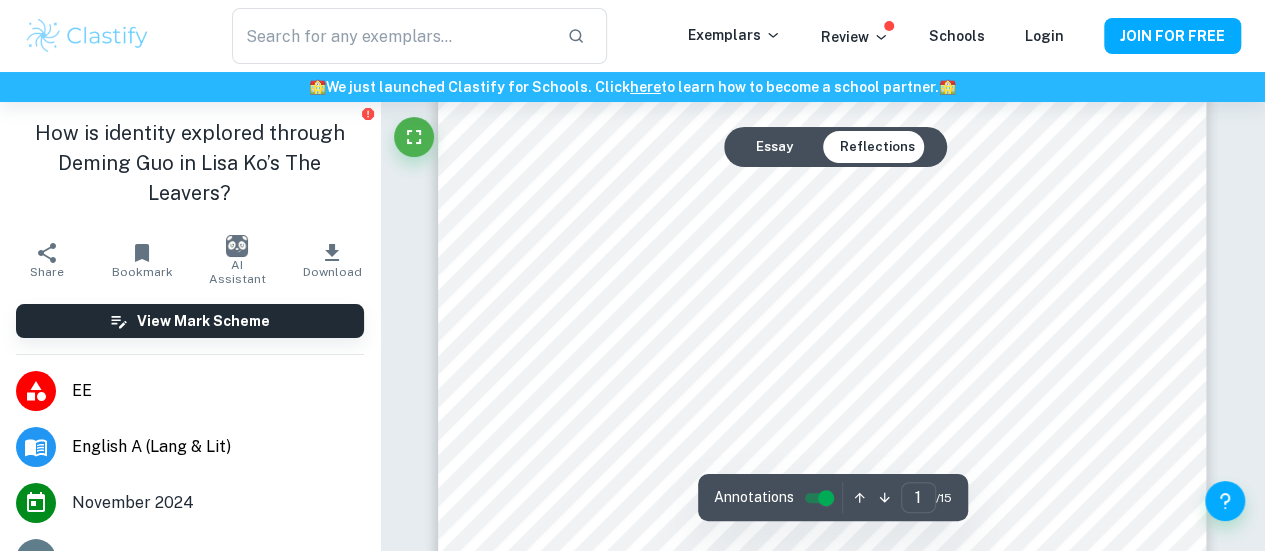 scroll, scrollTop: 328, scrollLeft: 0, axis: vertical 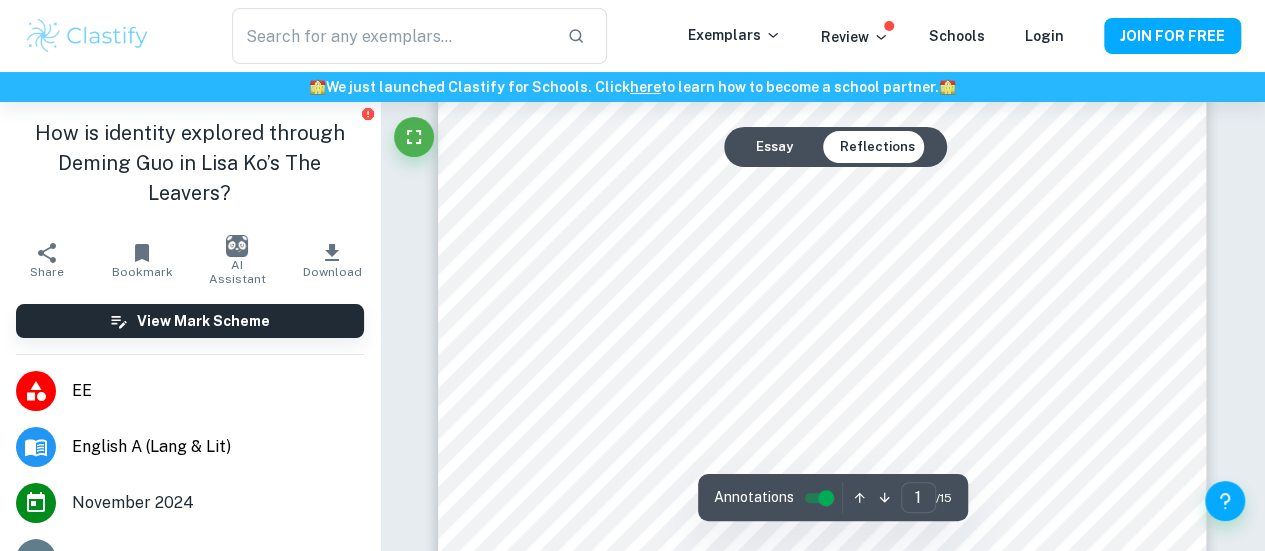 click on "Essay" at bounding box center [774, 147] 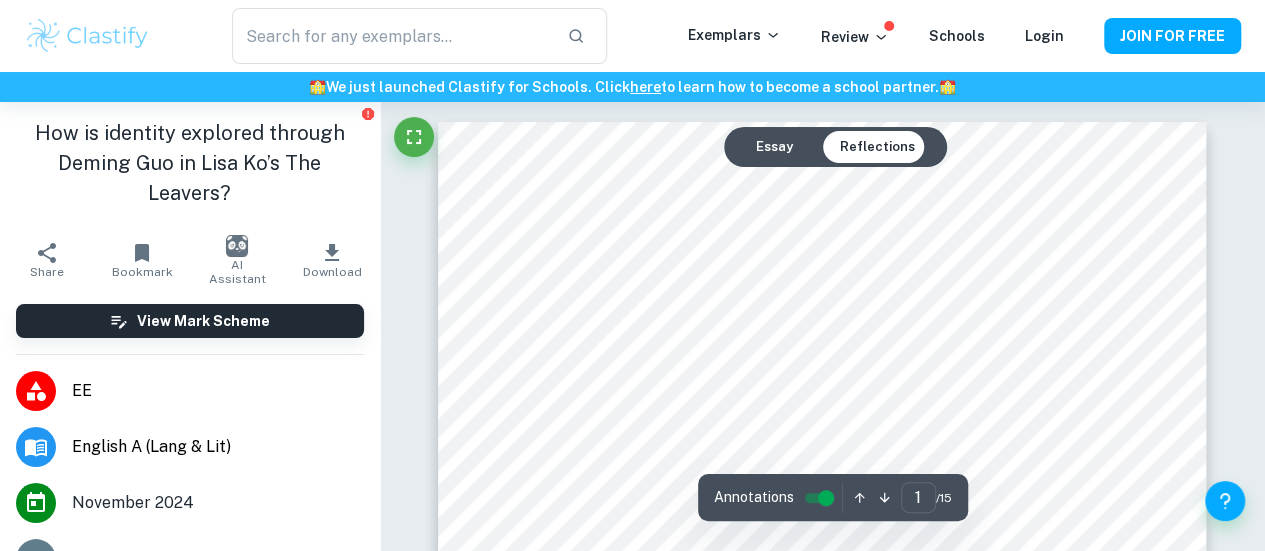 click on "Essay" at bounding box center [774, 147] 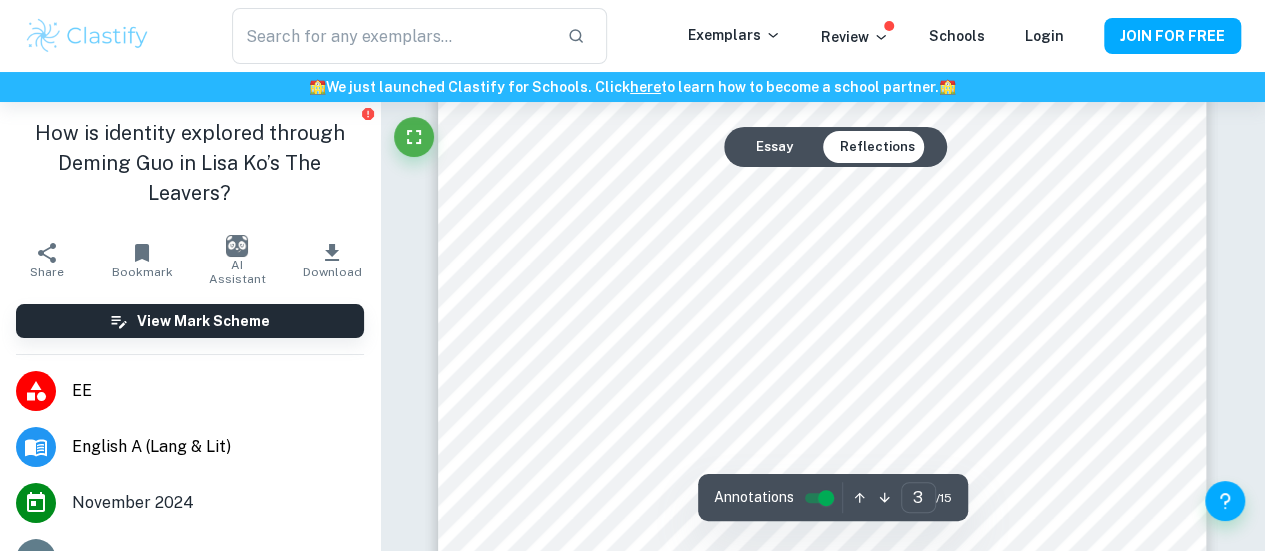 scroll, scrollTop: 2536, scrollLeft: 0, axis: vertical 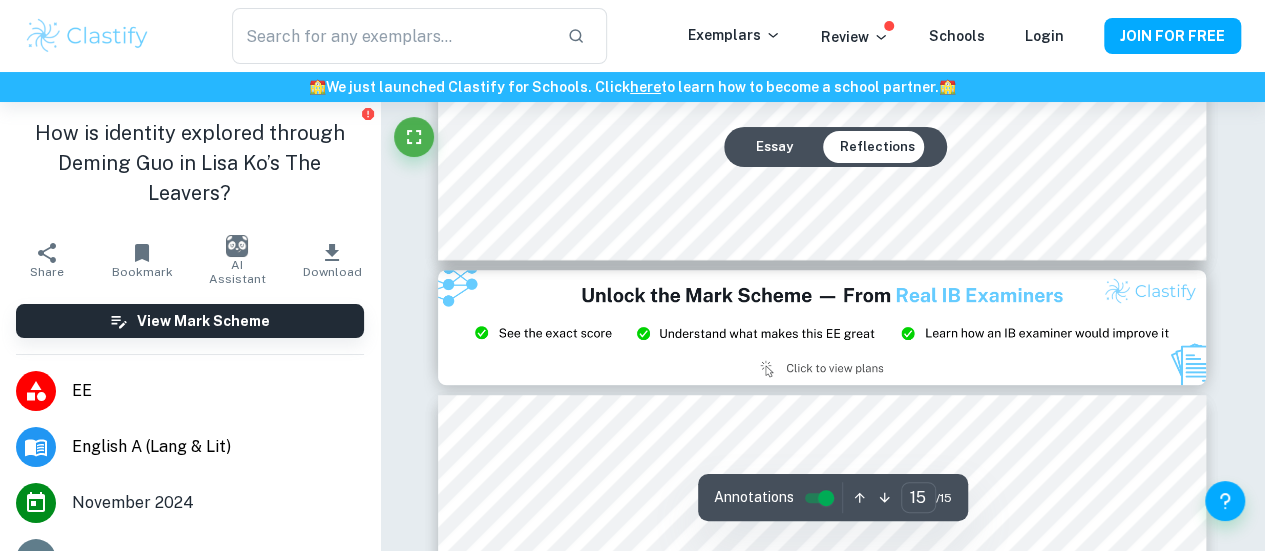type on "14" 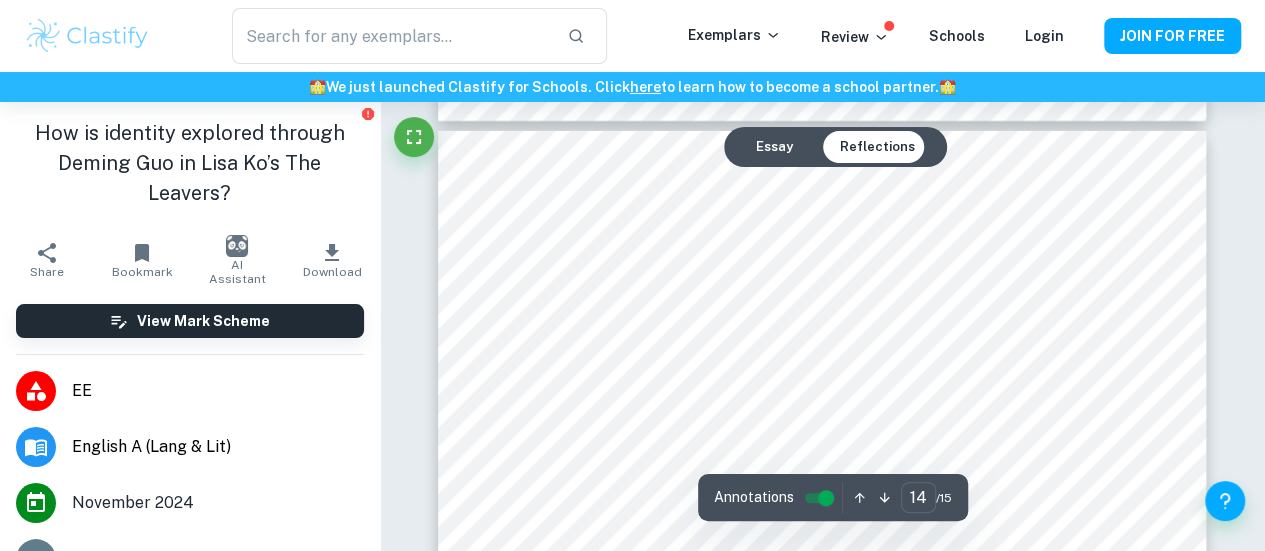 scroll, scrollTop: 14588, scrollLeft: 0, axis: vertical 